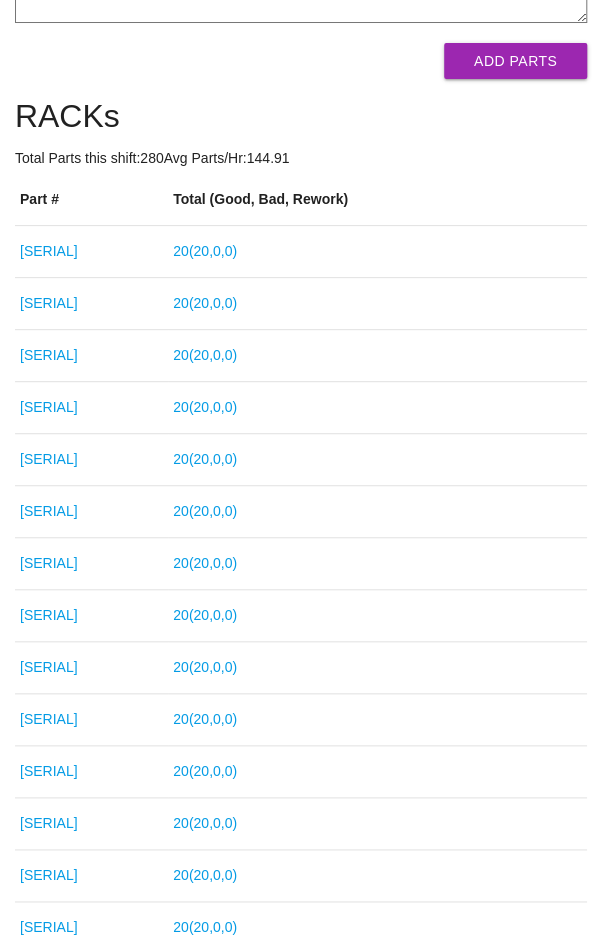 scroll, scrollTop: 0, scrollLeft: 0, axis: both 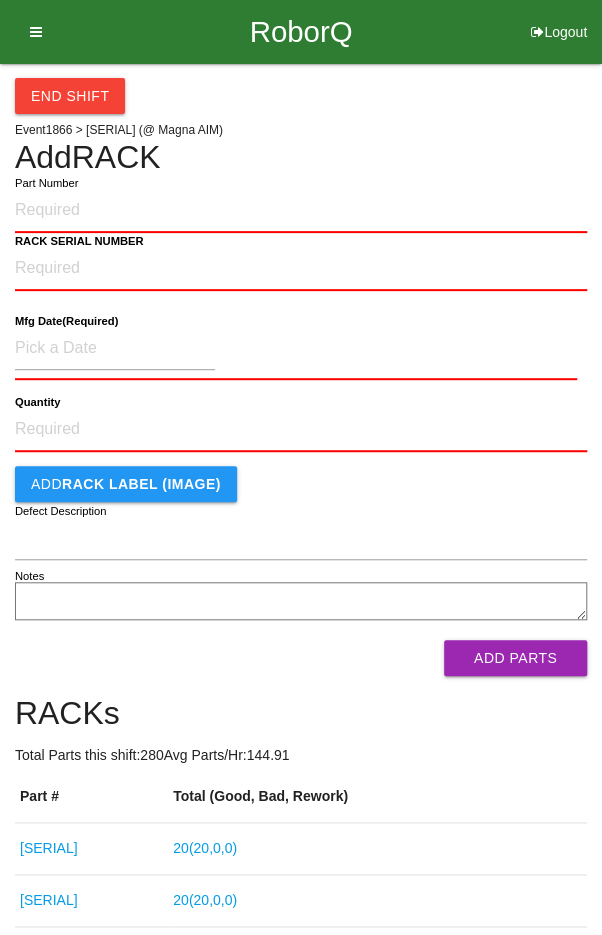 click on "End Shift" at bounding box center (70, 96) 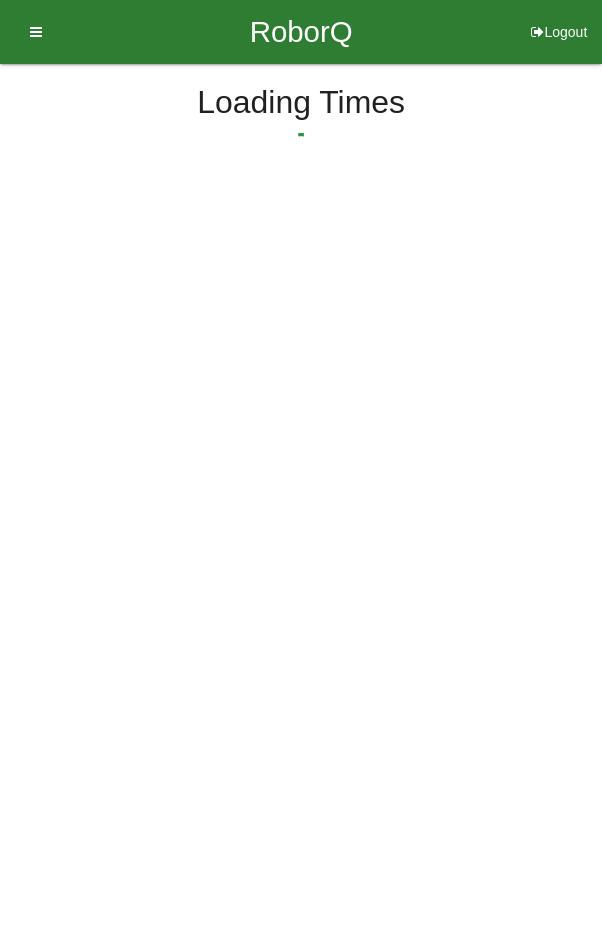 select on "2" 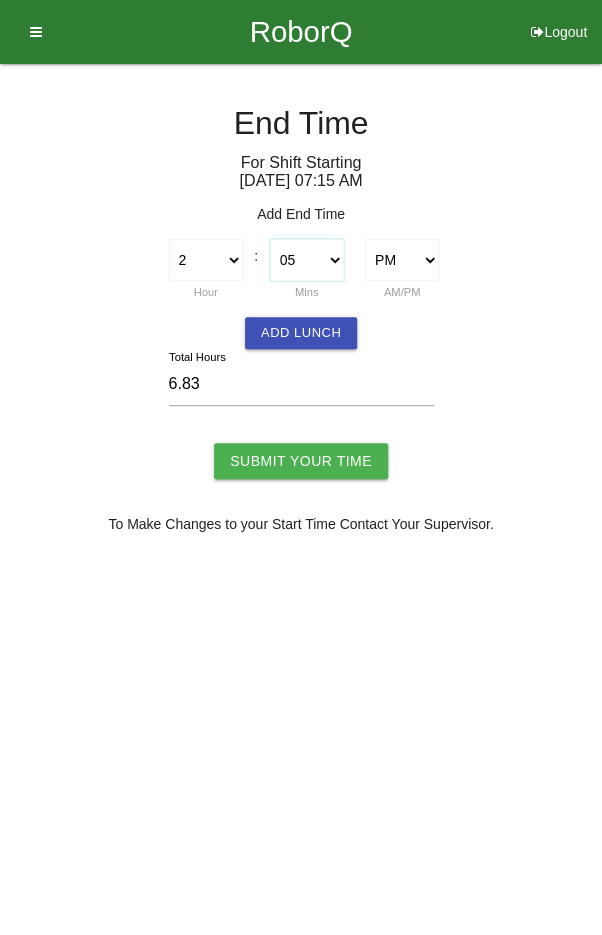 click on "00 01 02 03 04 05 06 07 08 09 10 11 12 13 14 15 16 17 18 19 20 21 22 23 24 25 26 27 28 29 30 31 32 33 34 35 36 37 38 39 40 41 42 43 44 45 46 47 48 49 50 51 52 53 54 55 56 57 58 59" at bounding box center (307, 260) 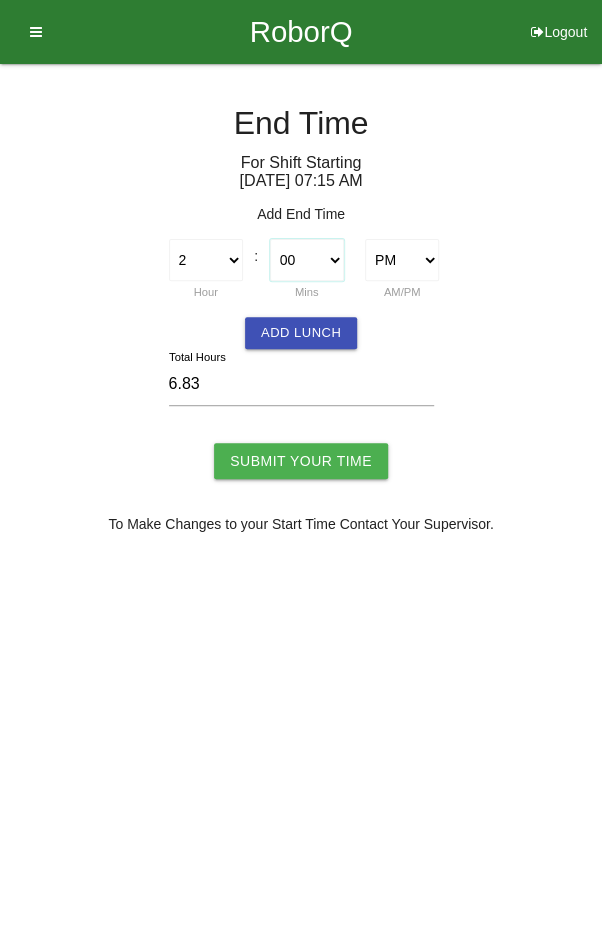 type on "6.75" 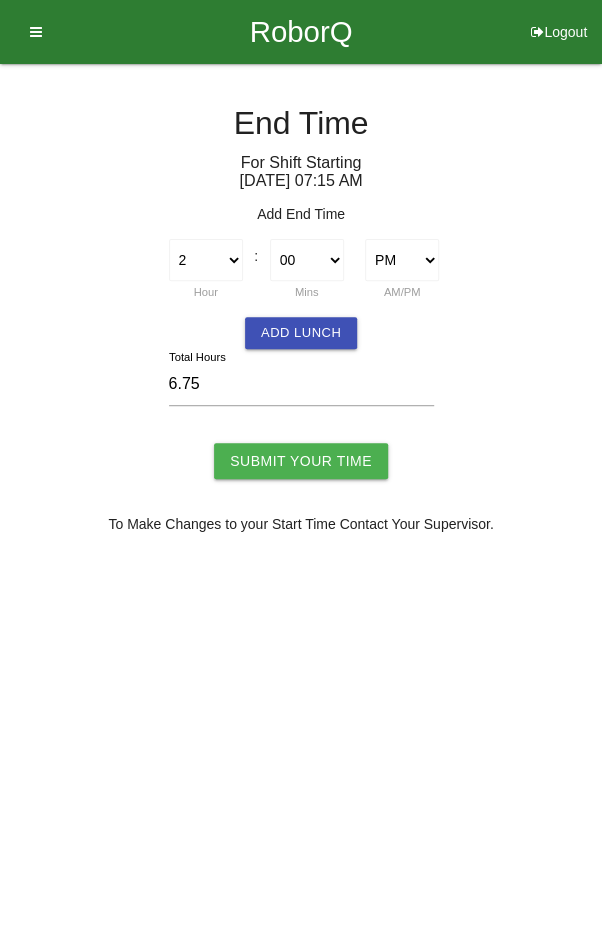 click on "Add Lunch" at bounding box center [301, 333] 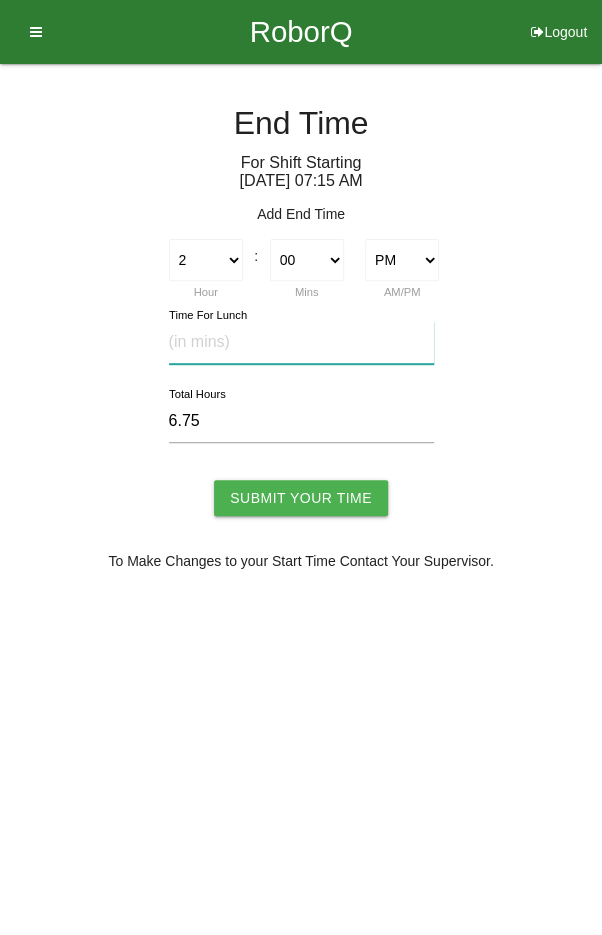 click at bounding box center (301, 342) 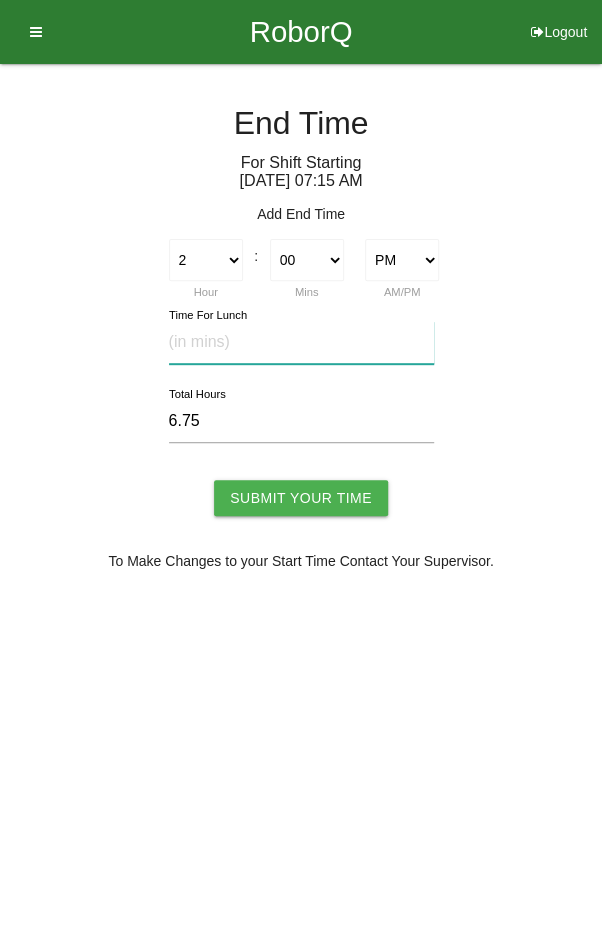 type on "20" 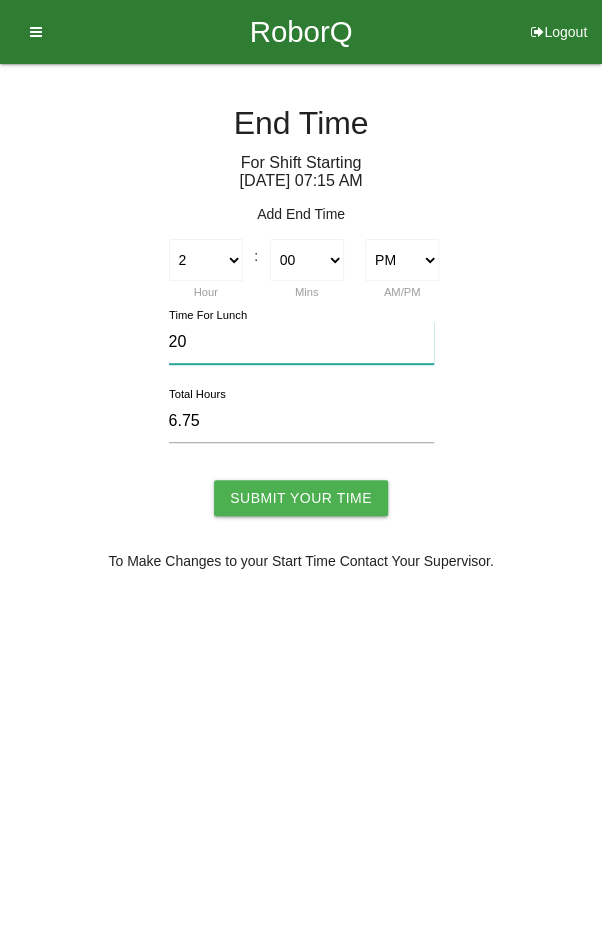 type on "6.42" 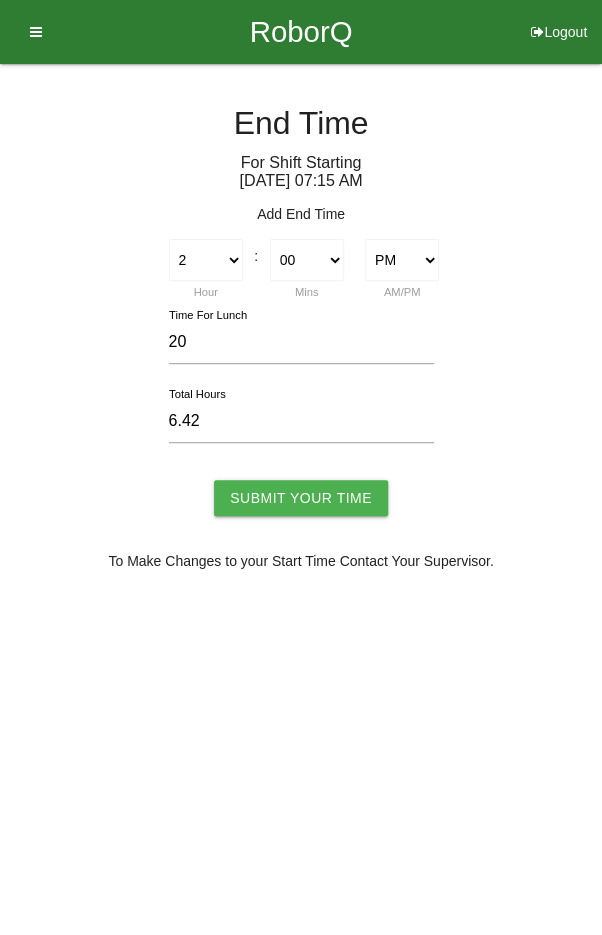 click on "Submit Your Time" at bounding box center [301, 498] 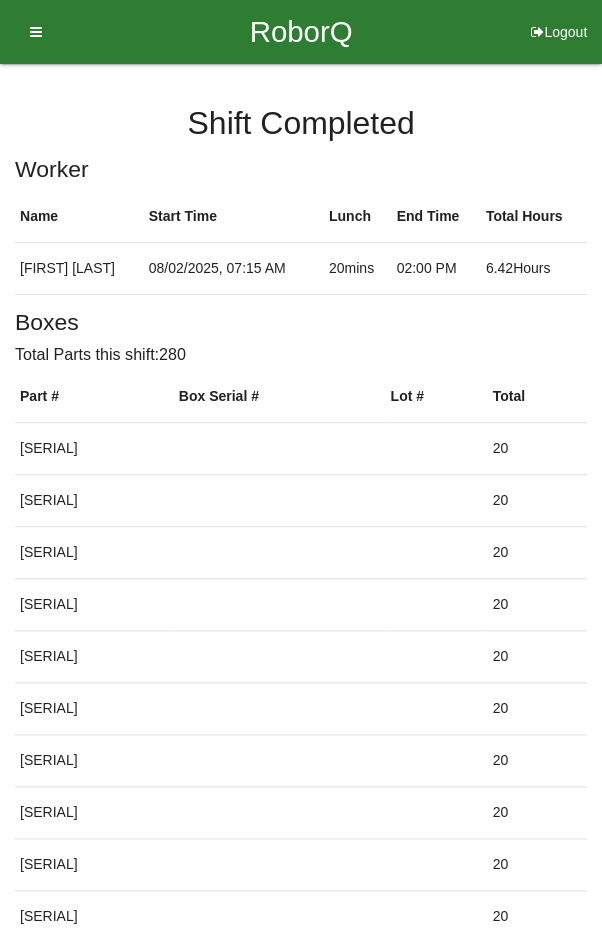 click at bounding box center (29, 32) 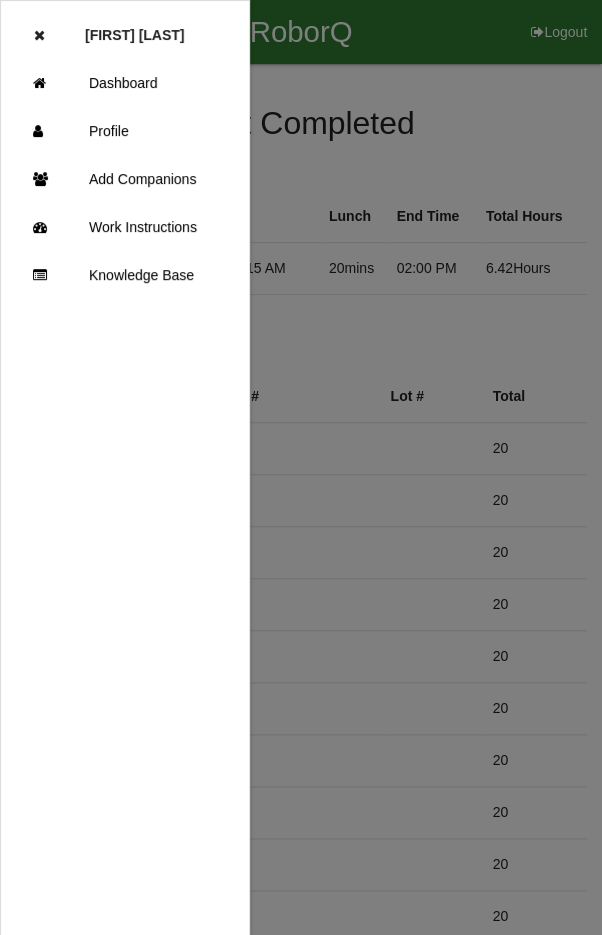 click on "Dashboard" at bounding box center (125, 83) 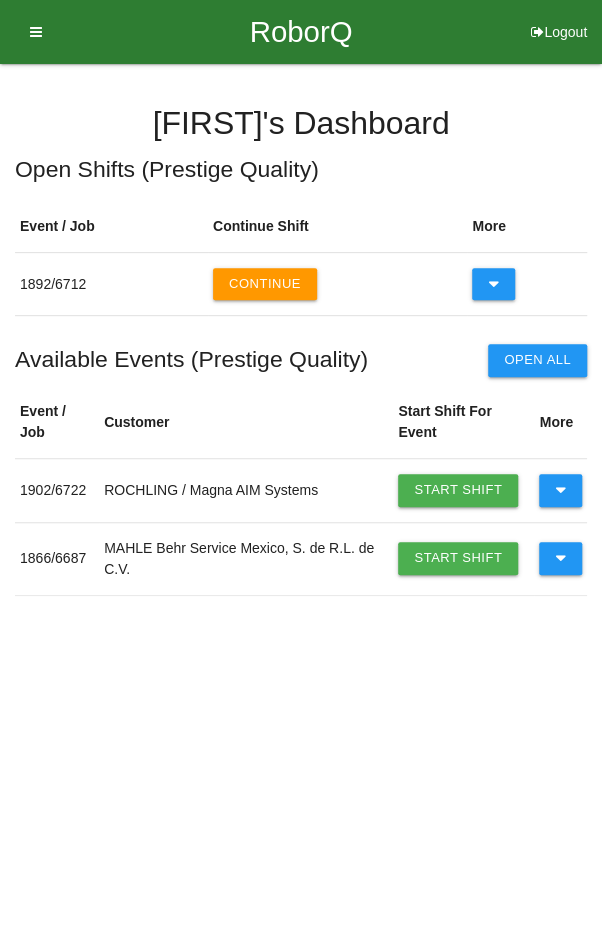 click on "Continue" at bounding box center (265, 284) 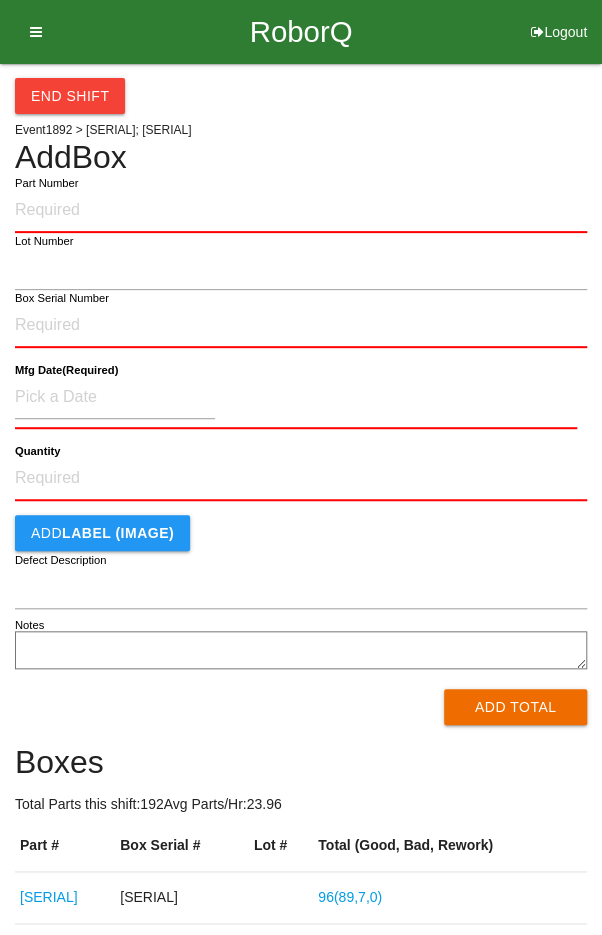 click on "End Shift" at bounding box center [301, 89] 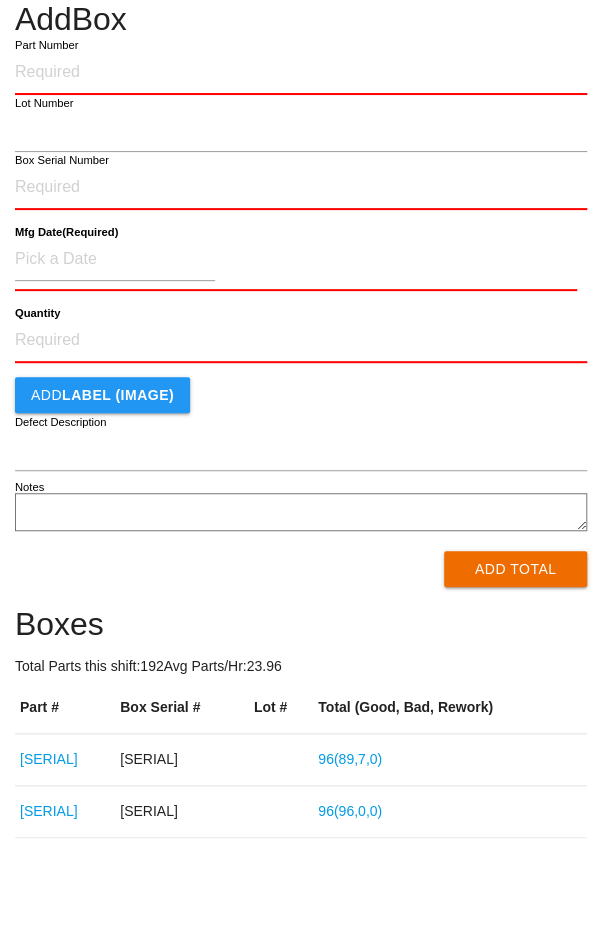 scroll, scrollTop: 0, scrollLeft: 0, axis: both 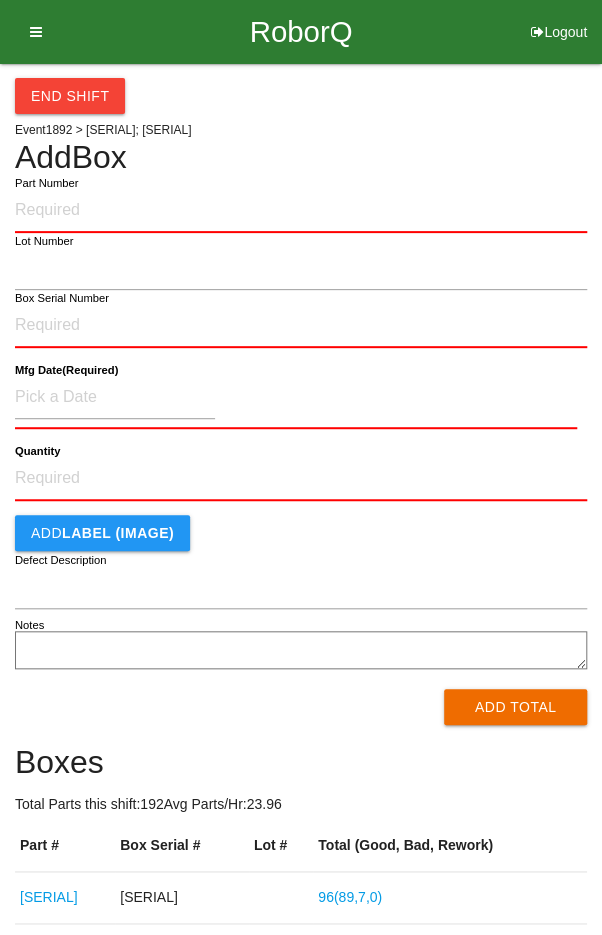 click on "End Shift" at bounding box center (70, 96) 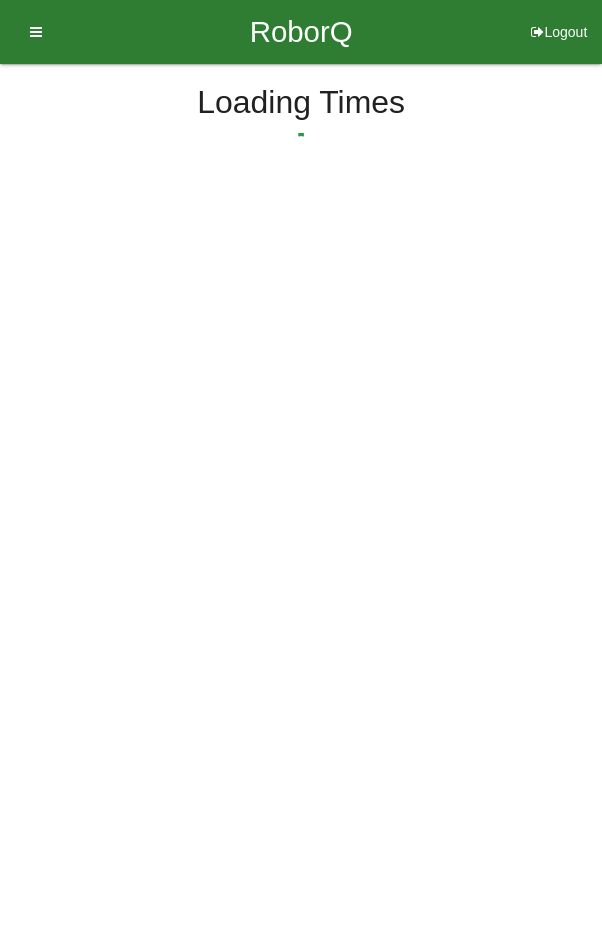 select on "2" 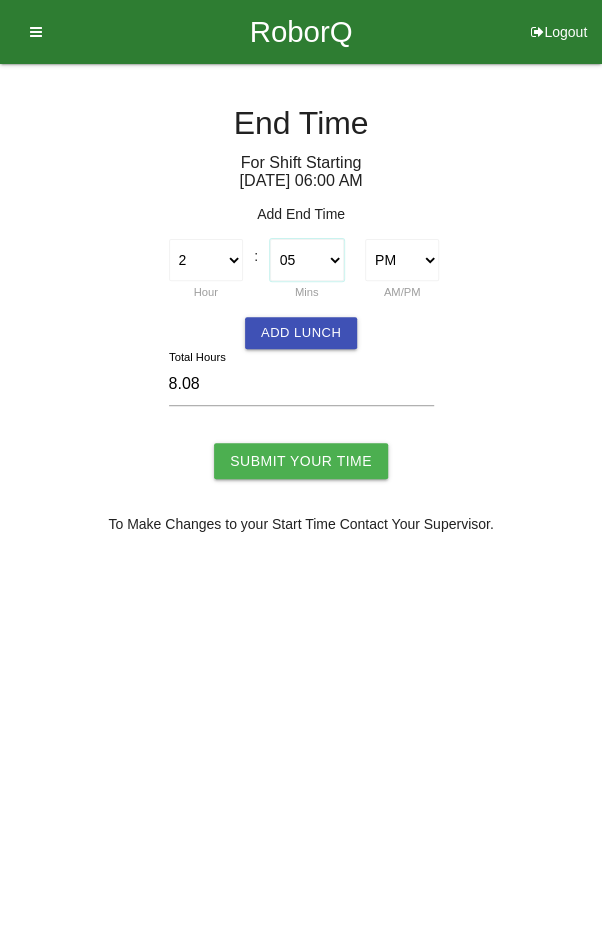 click on "00 01 02 03 04 05 06 07 08 09 10 11 12 13 14 15 16 17 18 19 20 21 22 23 24 25 26 27 28 29 30 31 32 33 34 35 36 37 38 39 40 41 42 43 44 45 46 47 48 49 50 51 52 53 54 55 56 57 58 59" at bounding box center [307, 260] 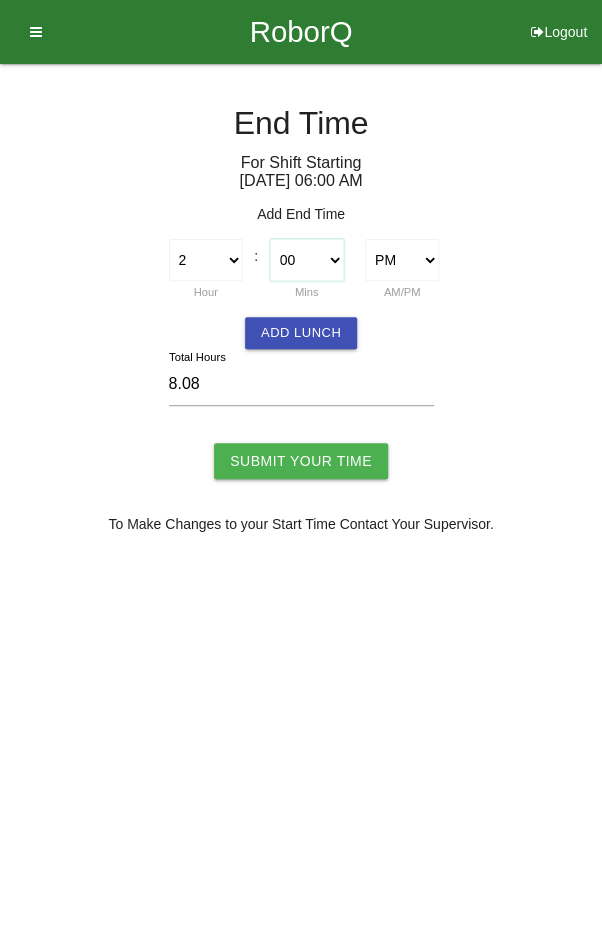 type on "8.00" 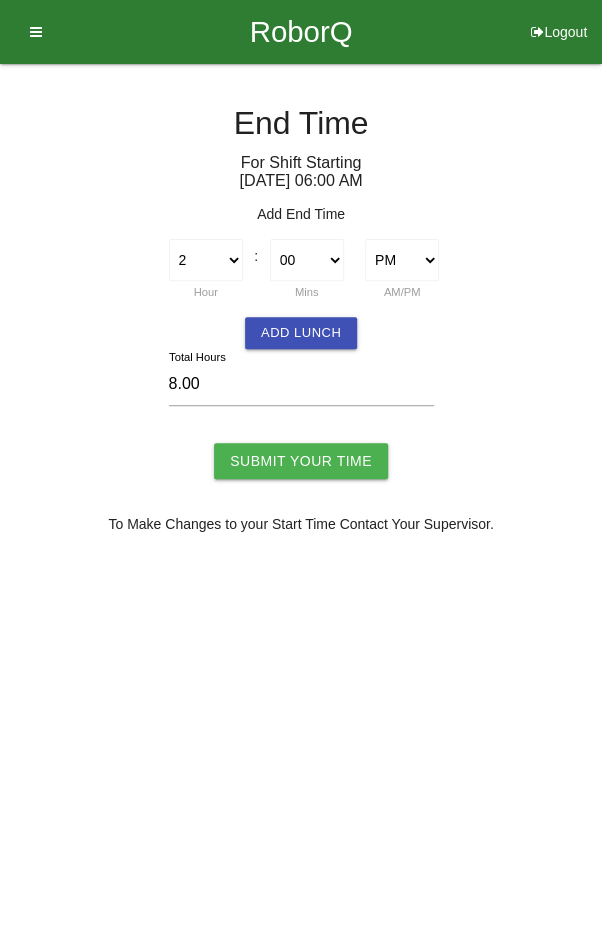 click on "Submit Your Time" at bounding box center [301, 461] 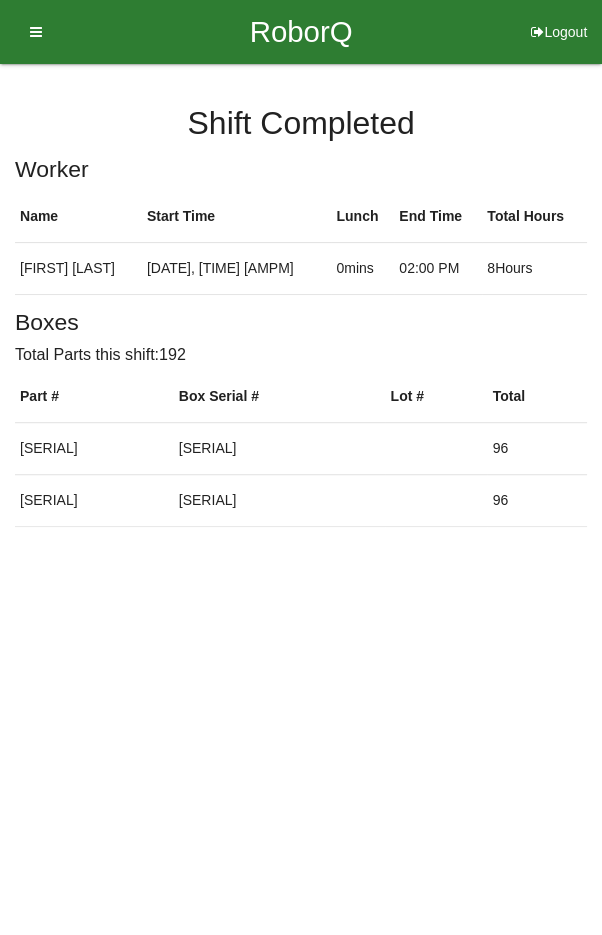 click on "Logout" at bounding box center (559, 7) 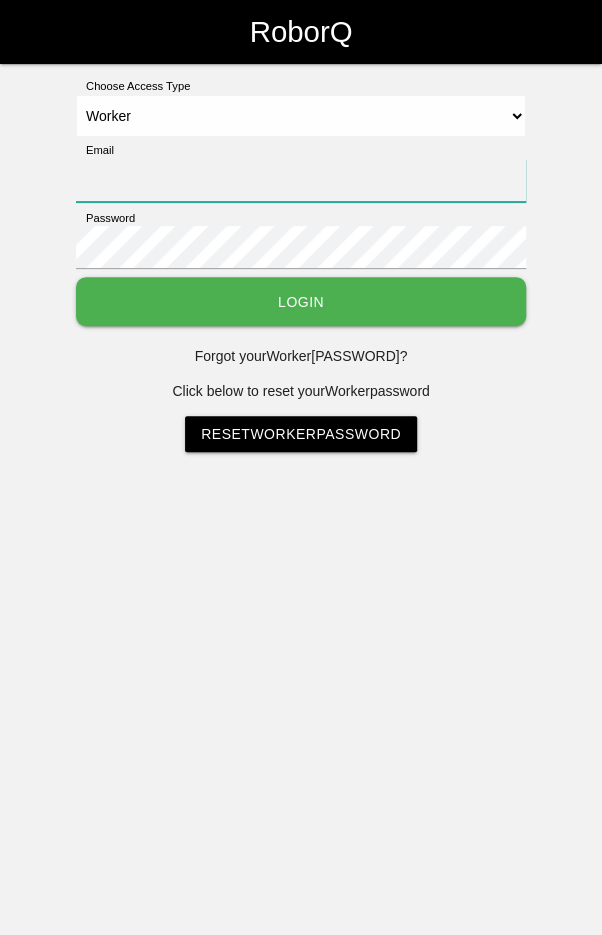 click on "Email" at bounding box center (301, 180) 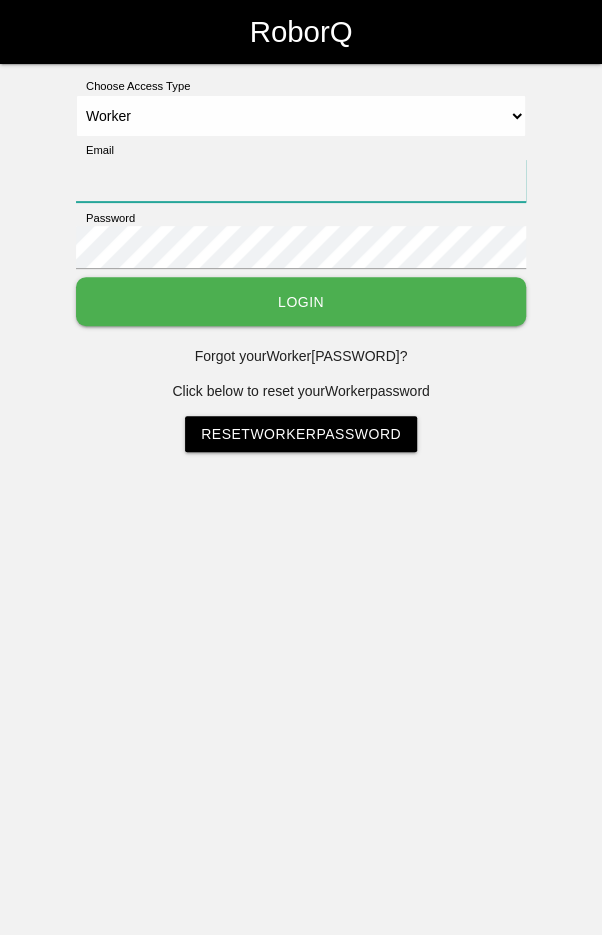 type on "[EMAIL]" 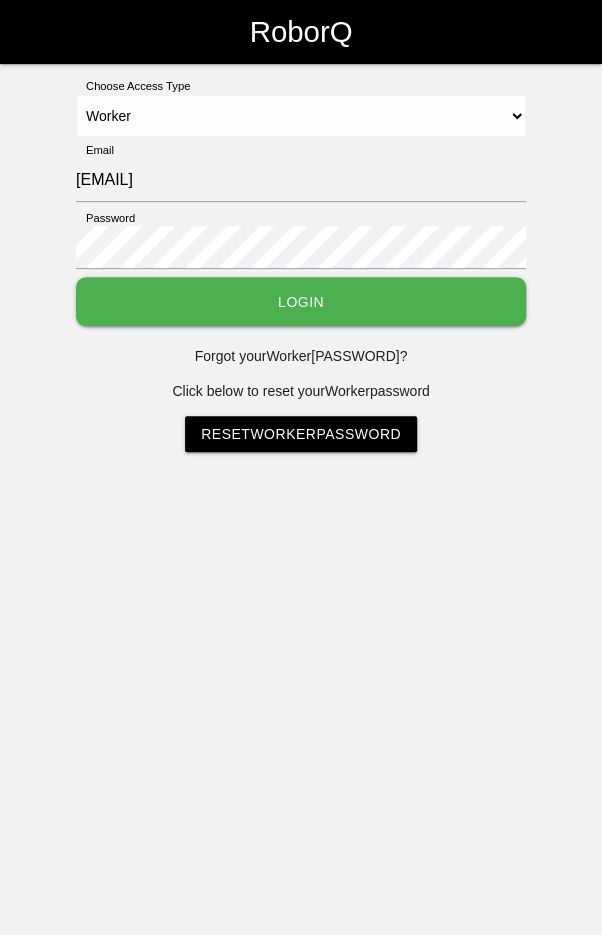 click on "Login" at bounding box center (301, 301) 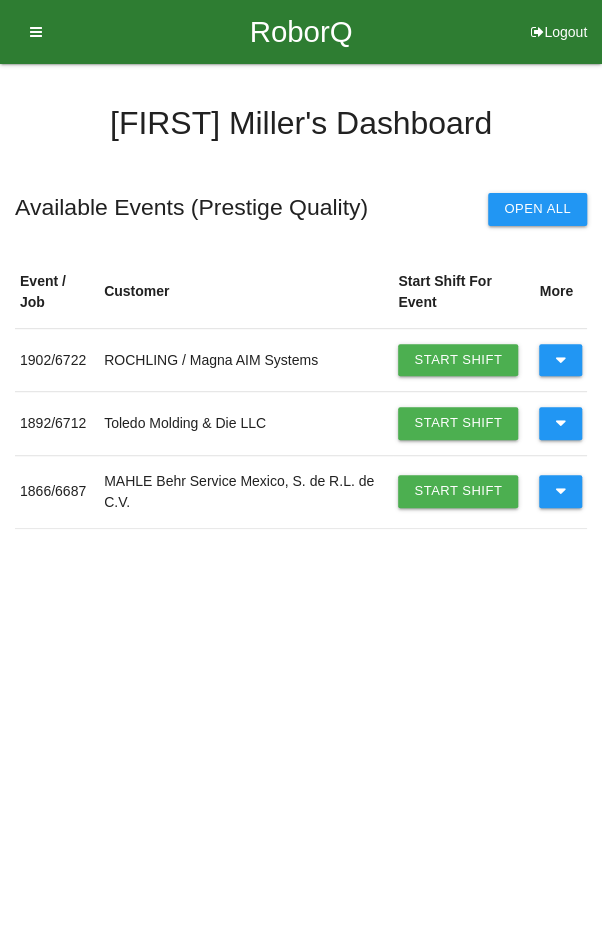 click at bounding box center (560, 423) 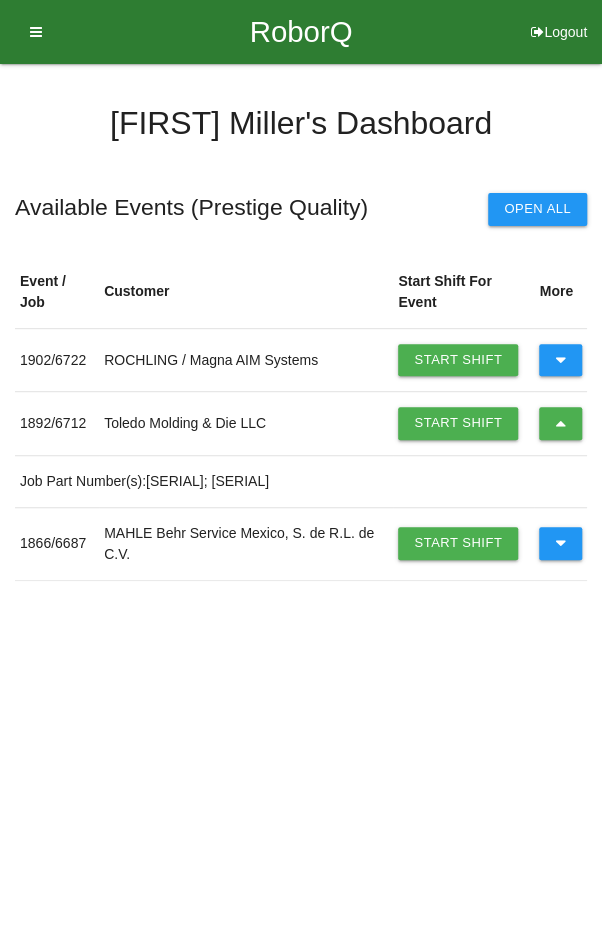 click at bounding box center (560, 423) 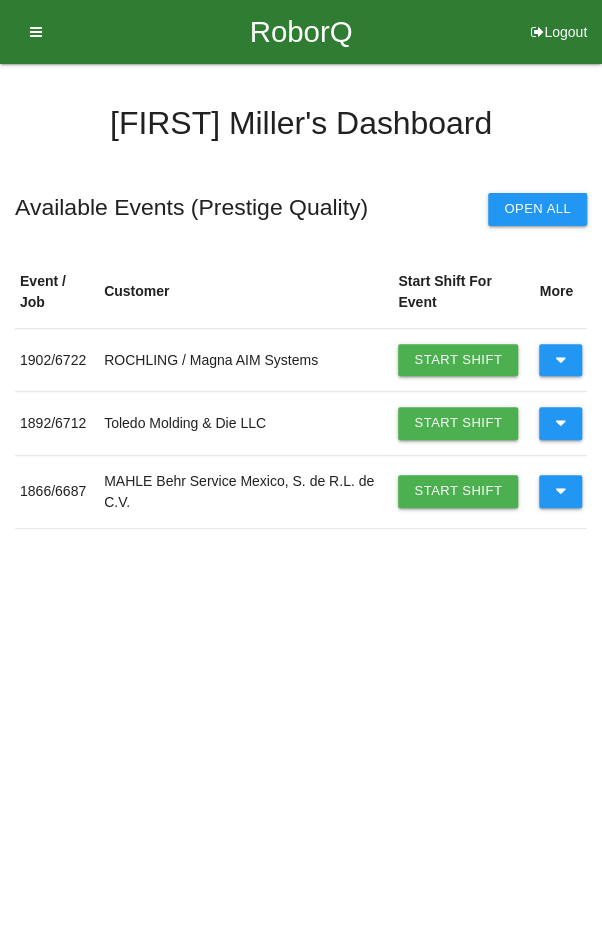 click at bounding box center (560, 360) 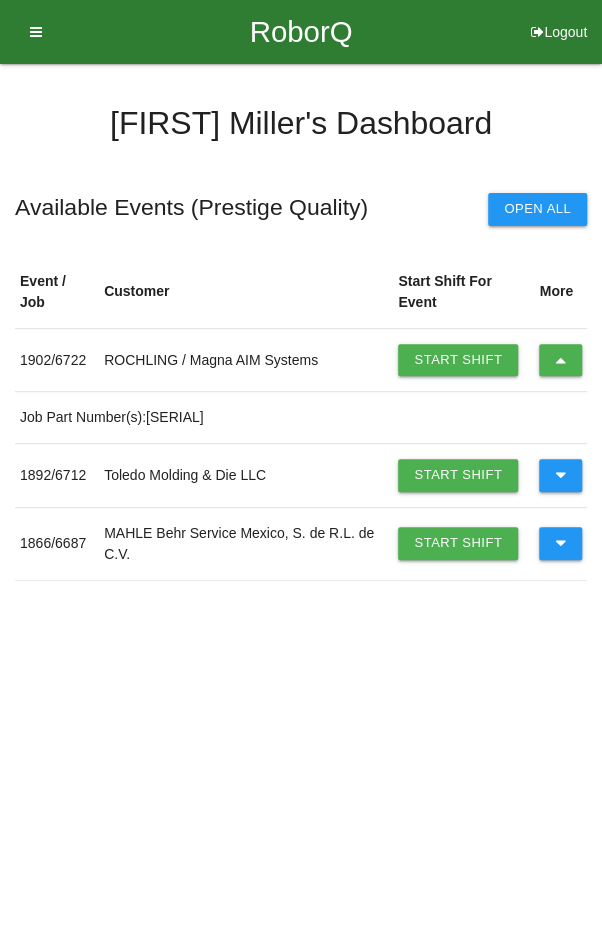 click at bounding box center (560, 360) 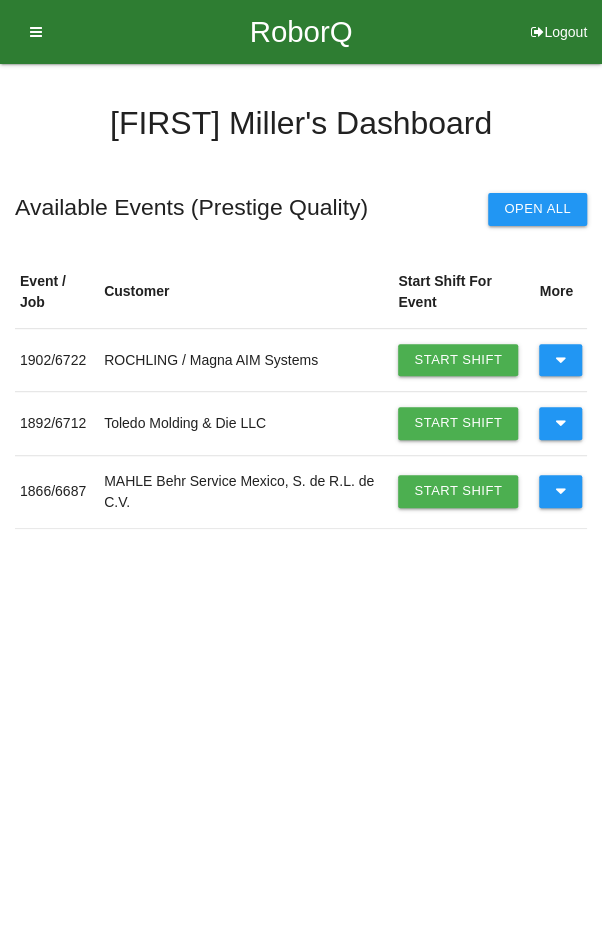 click at bounding box center [560, 491] 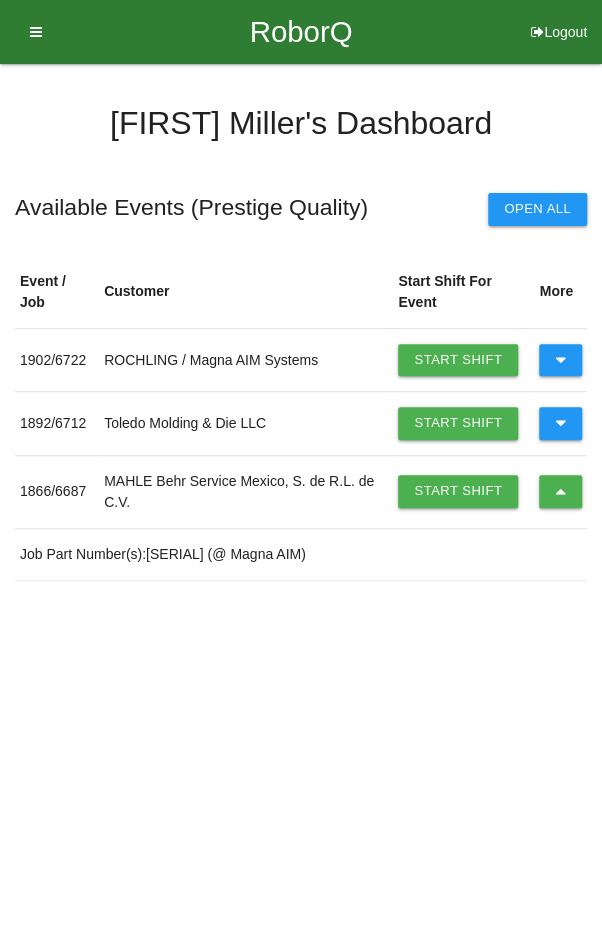 click on "Start Shift" at bounding box center [458, 491] 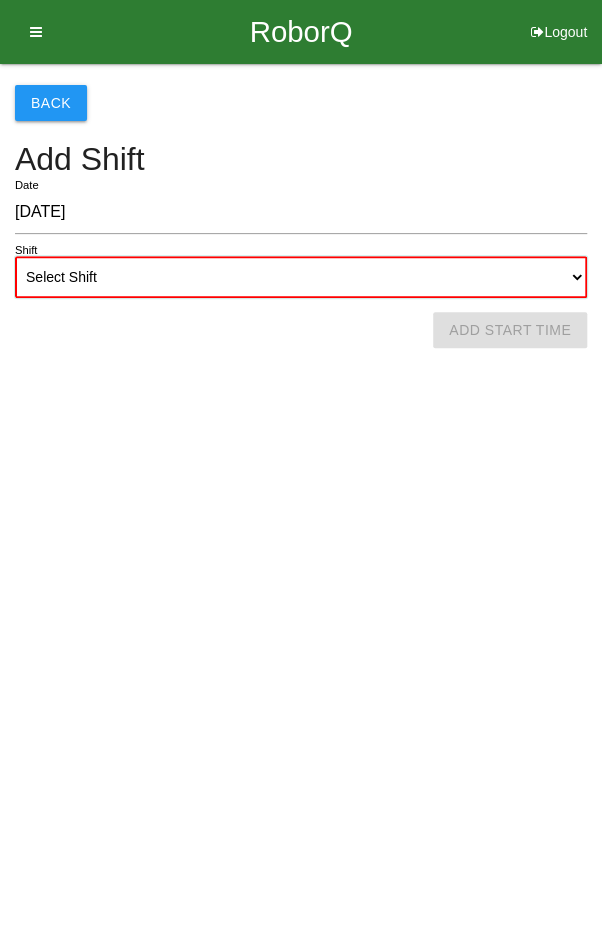 click on "Select Shift 1st Shift 2nd Shift 3rd Shift 4th Shift" at bounding box center [301, 277] 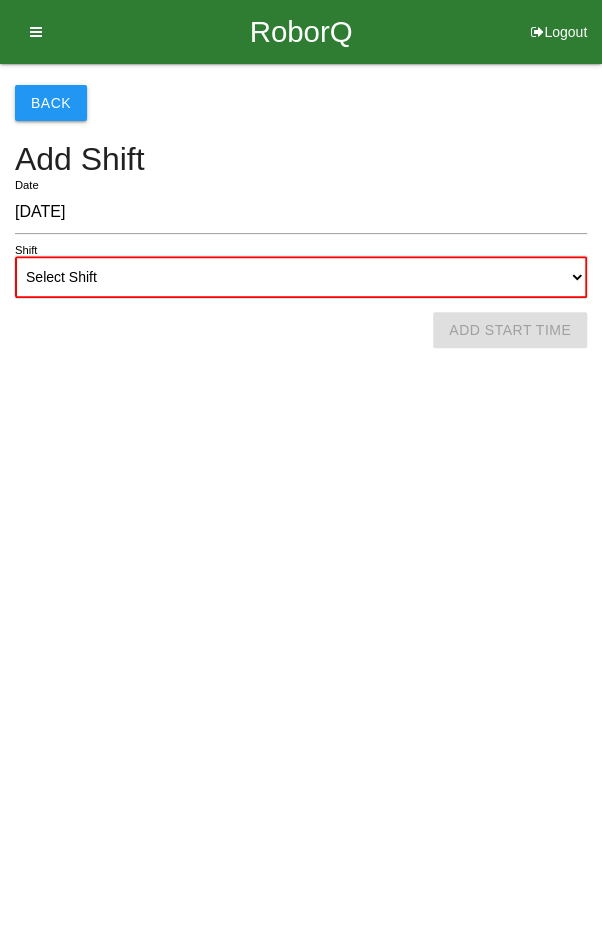select on "2" 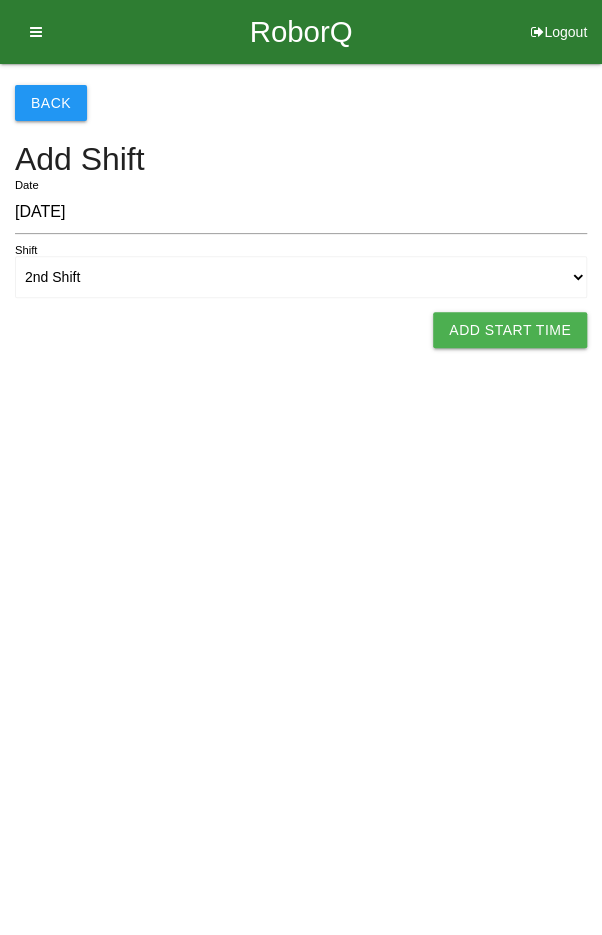 click on "Add Start Time" at bounding box center (510, 330) 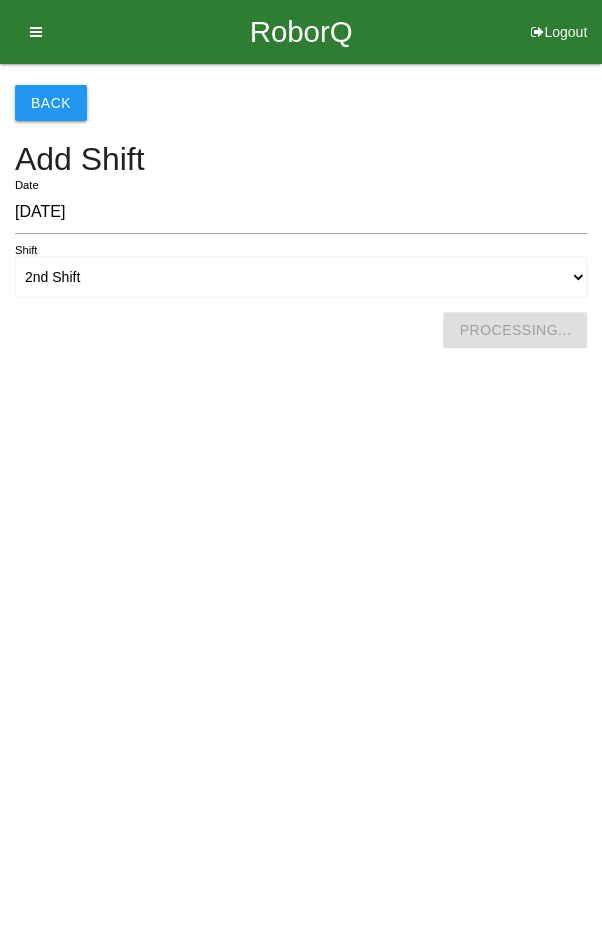 select on "2" 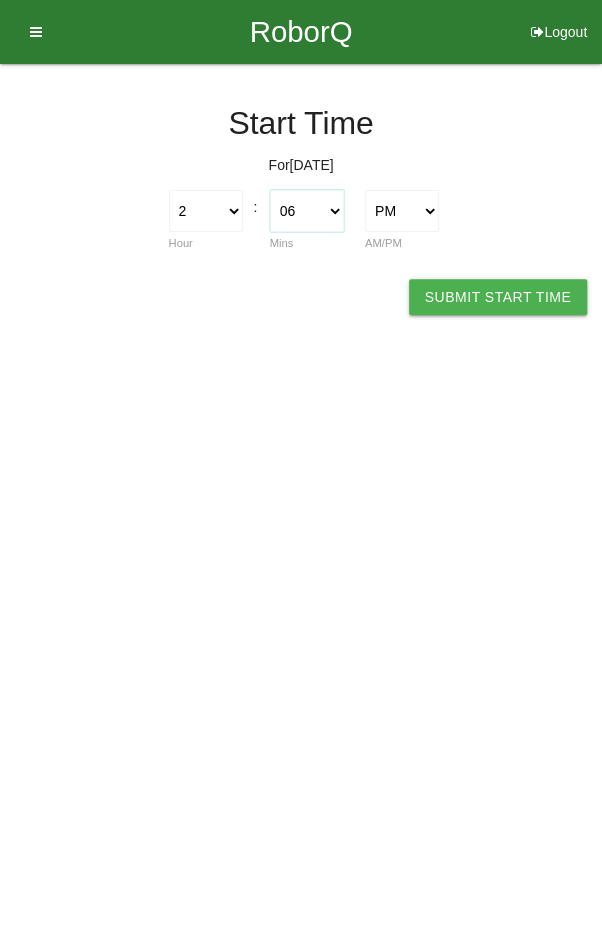 click on "00 01 02 03 04 05 06 07 08 09 10 11 12 13 14 15 16 17 18 19 20 21 22 23 24 25 26 27 28 29 30 31 32 33 34 35 36 37 38 39 40 41 42 43 44 45 46 47 48 49 50 51 52 53 54 55 56 57 58 59" at bounding box center (307, 211) 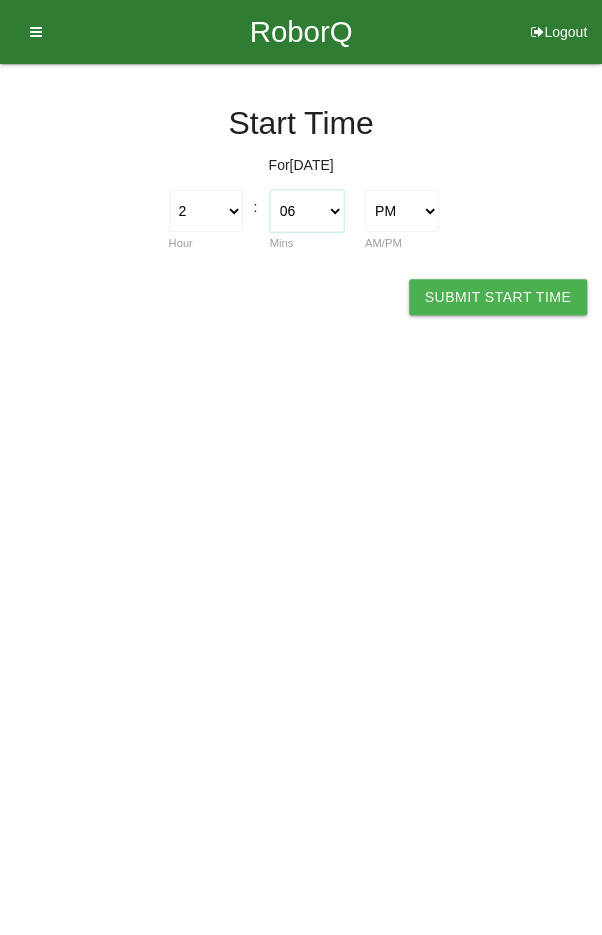 select on "0" 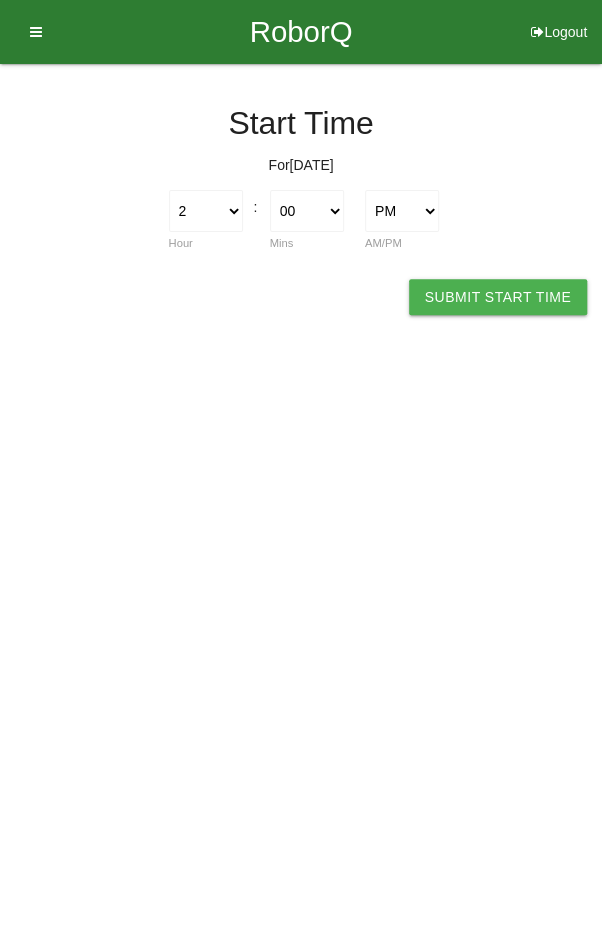 click on "Submit Start Time" at bounding box center (498, 297) 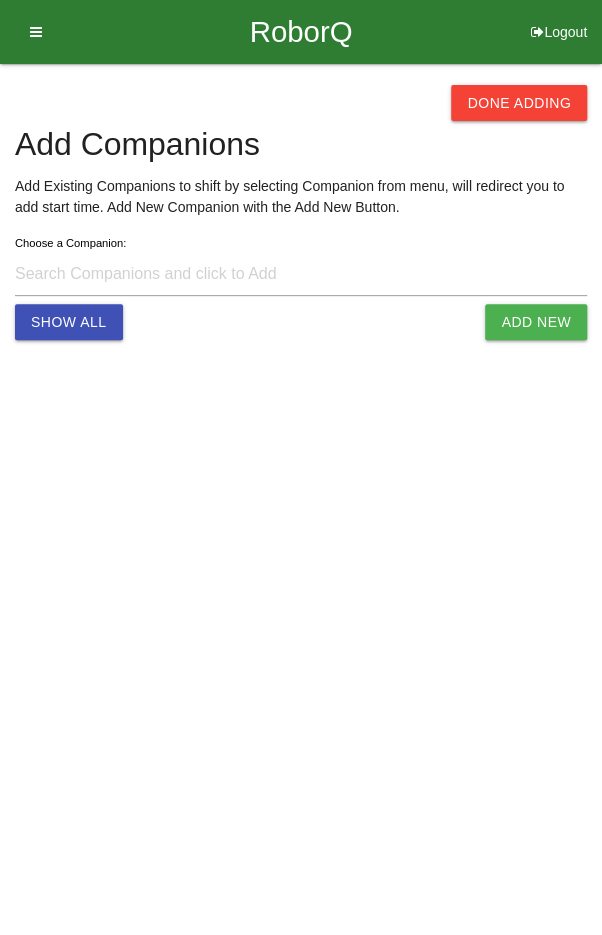 click on "Done Adding" at bounding box center [519, 103] 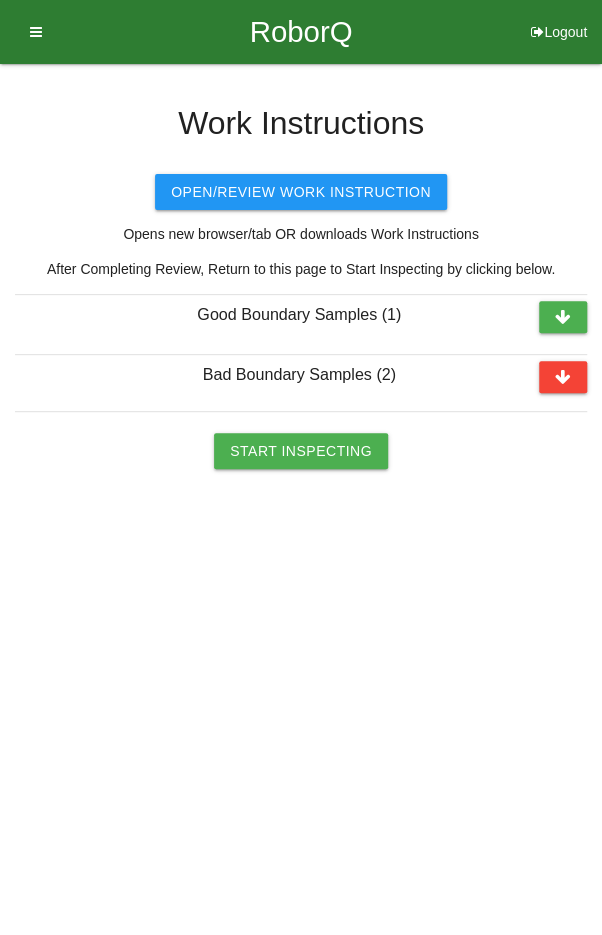 click on "Start Inspecting" at bounding box center (301, 451) 